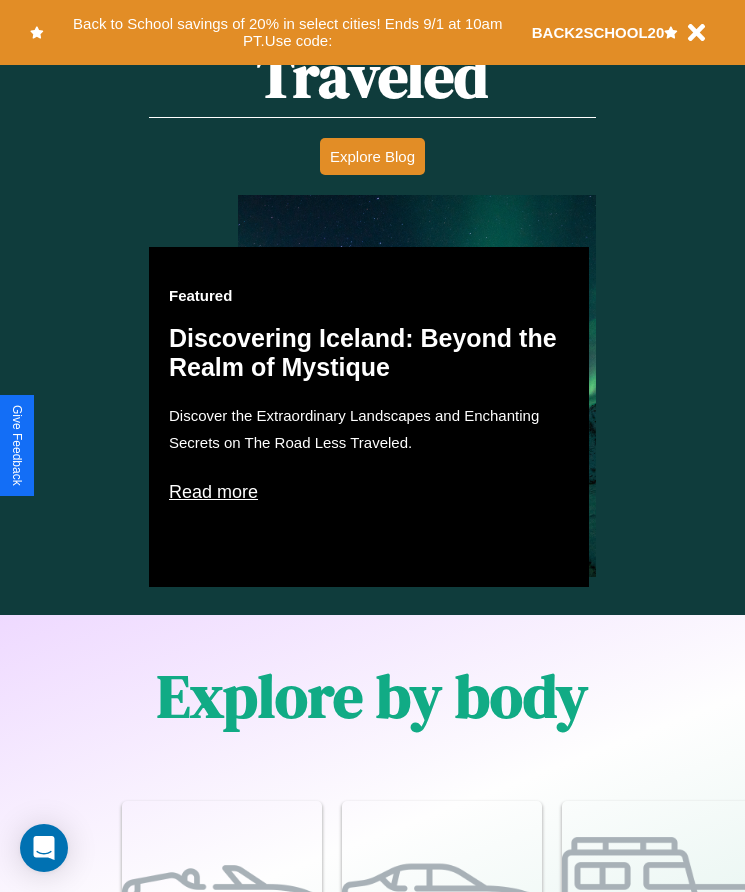 scroll, scrollTop: 2608, scrollLeft: 0, axis: vertical 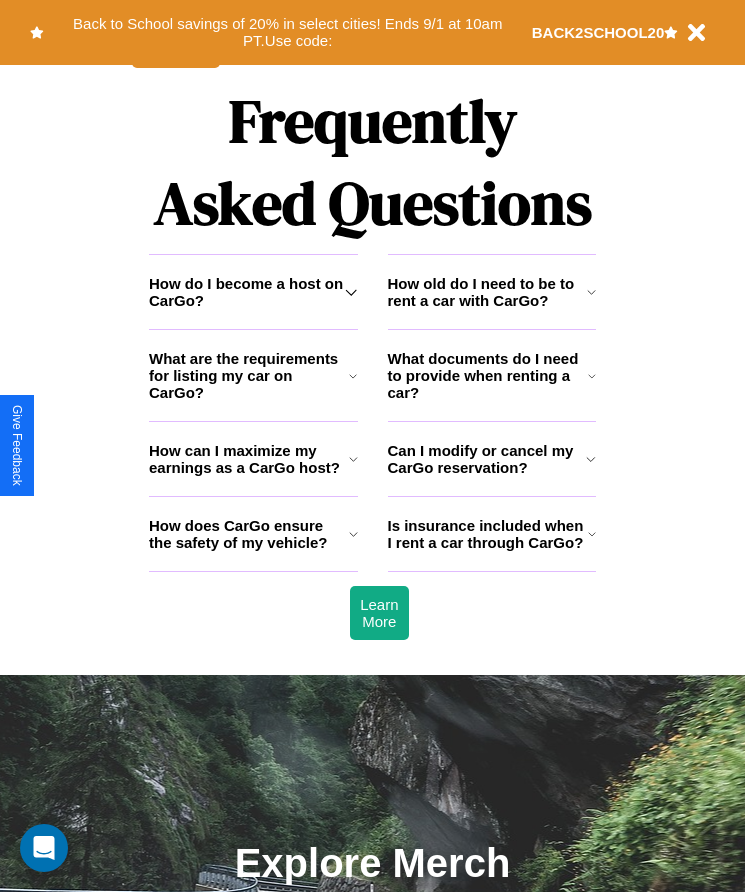 click 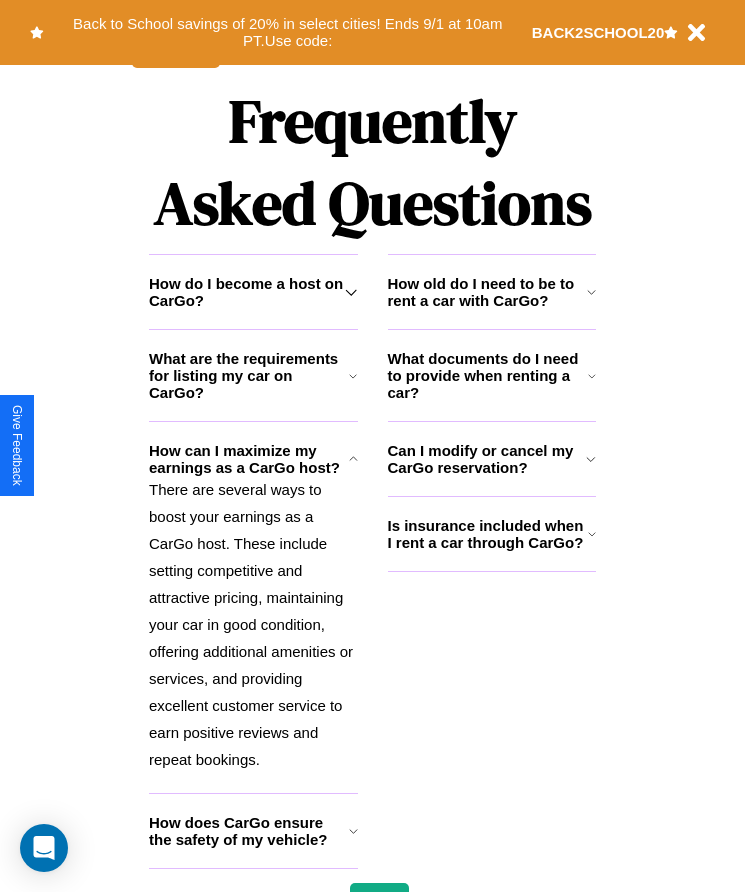 click on "How do I become a host on CarGo?" at bounding box center [247, 292] 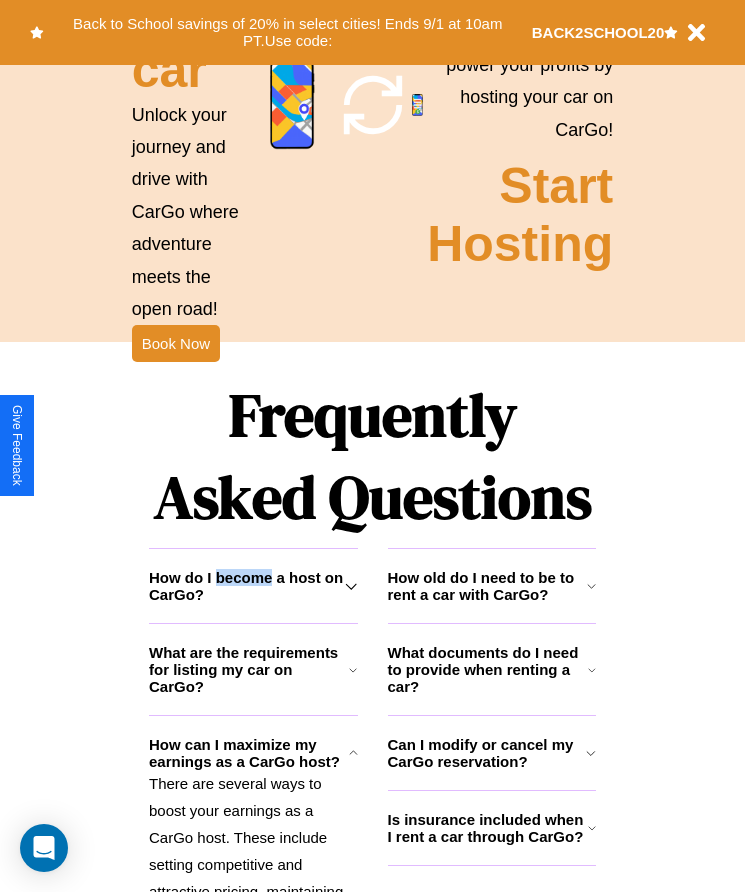scroll, scrollTop: 2295, scrollLeft: 0, axis: vertical 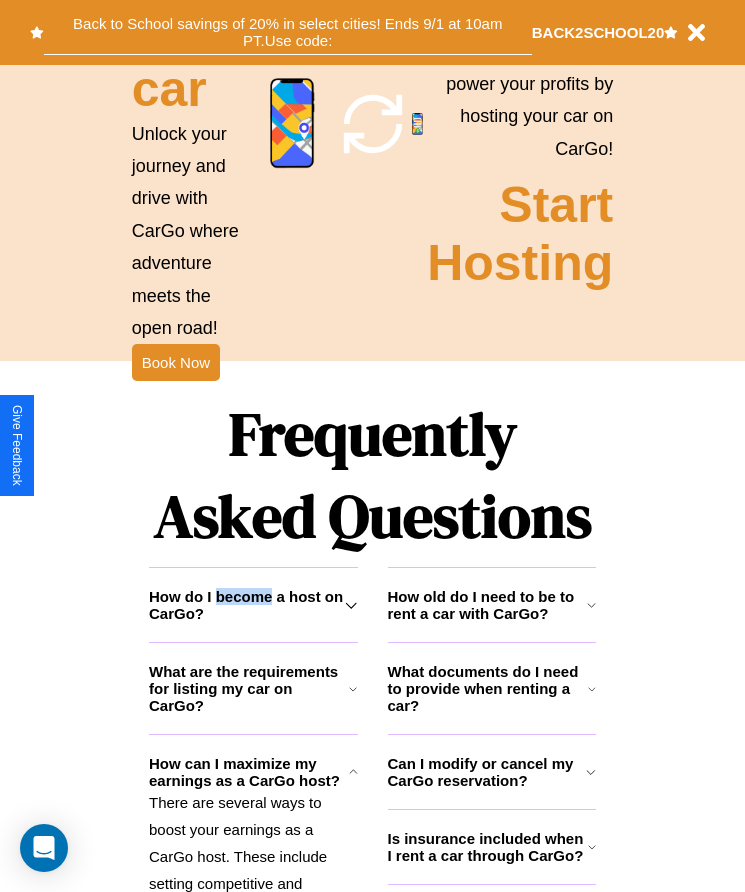 click on "Back to School savings of 20% in select cities! Ends 9/1 at 10am PT.  Use code:" at bounding box center [288, 32] 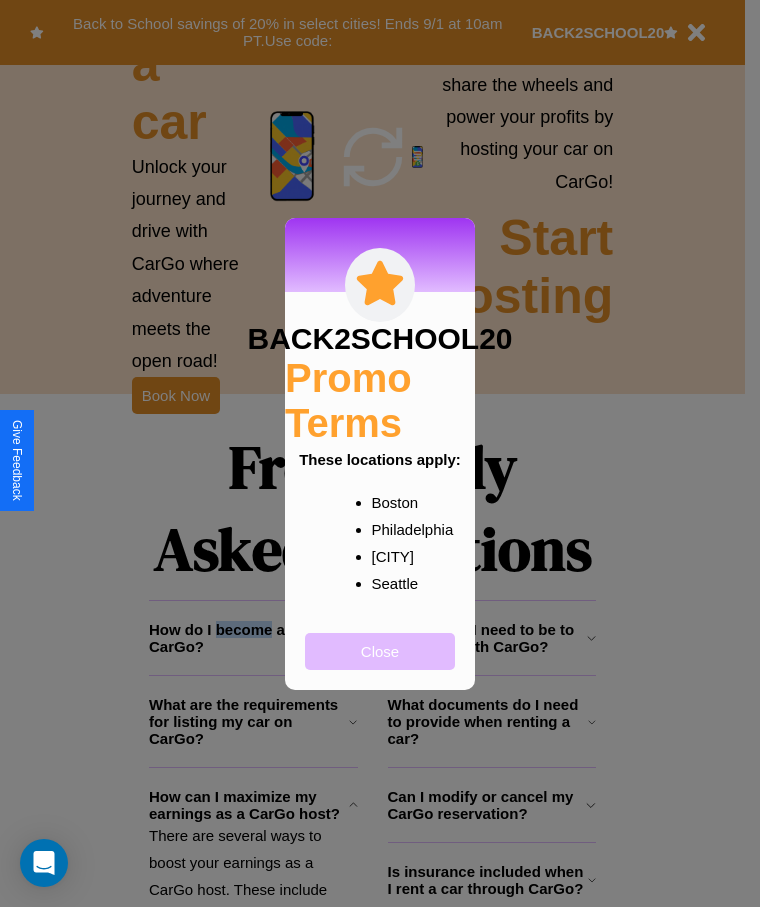 click on "Close" at bounding box center (380, 651) 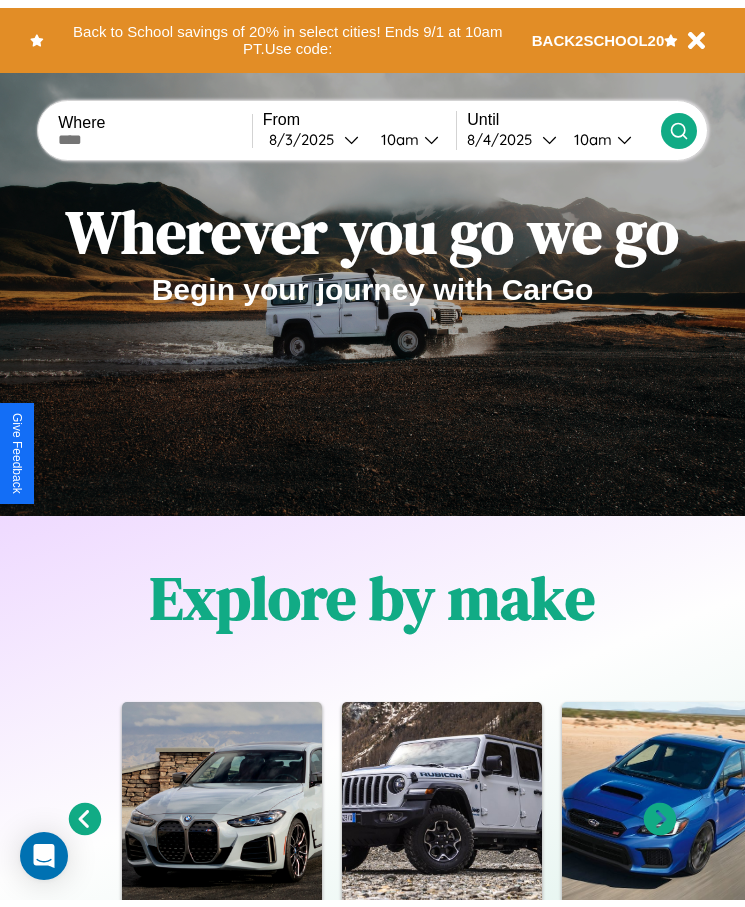 scroll, scrollTop: 0, scrollLeft: 0, axis: both 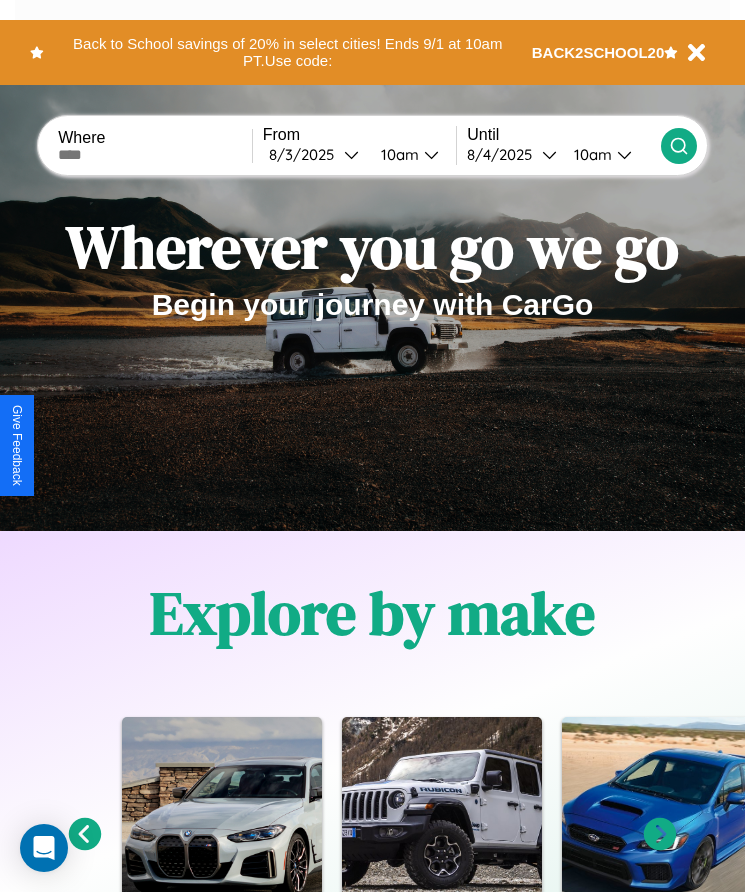 click at bounding box center (155, 155) 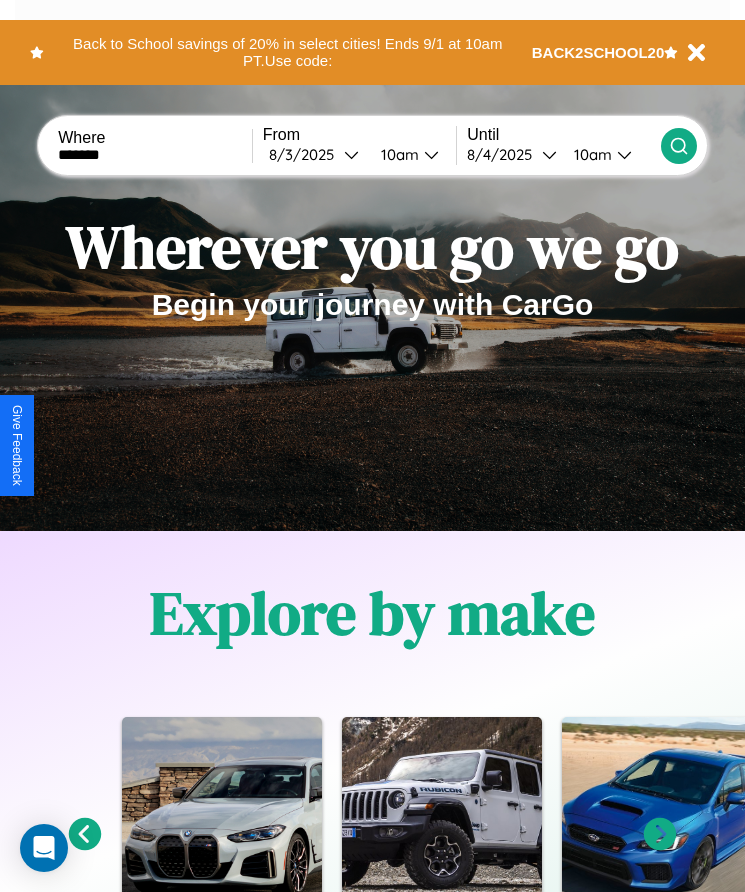 type on "*******" 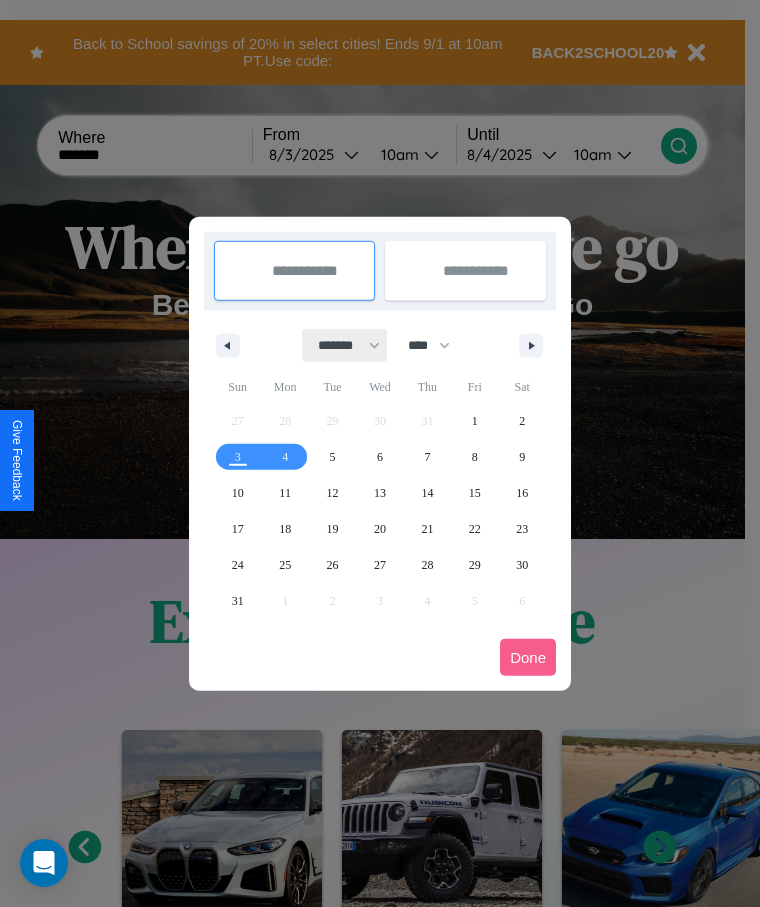 click on "******* ******** ***** ***** *** **** **** ****** ********* ******* ******** ********" at bounding box center (345, 345) 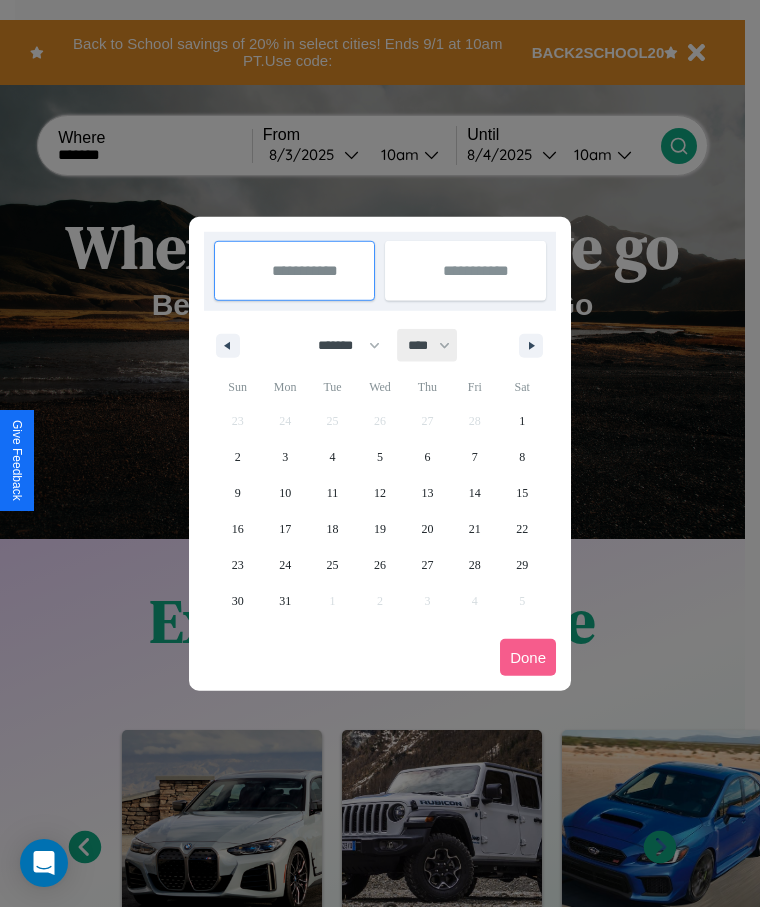 click on "**** **** **** **** **** **** **** **** **** **** **** **** **** **** **** **** **** **** **** **** **** **** **** **** **** **** **** **** **** **** **** **** **** **** **** **** **** **** **** **** **** **** **** **** **** **** **** **** **** **** **** **** **** **** **** **** **** **** **** **** **** **** **** **** **** **** **** **** **** **** **** **** **** **** **** **** **** **** **** **** **** **** **** **** **** **** **** **** **** **** **** **** **** **** **** **** **** **** **** **** **** **** **** **** **** **** **** **** **** **** **** **** **** **** **** **** **** **** **** **** ****" at bounding box center [428, 345] 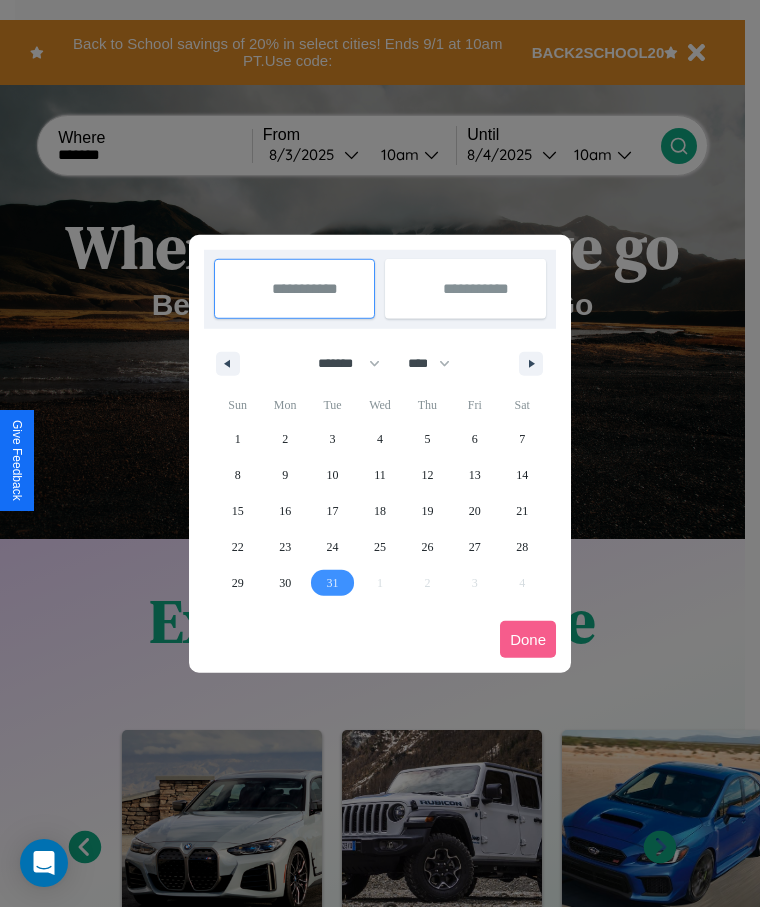 click on "31" at bounding box center (333, 583) 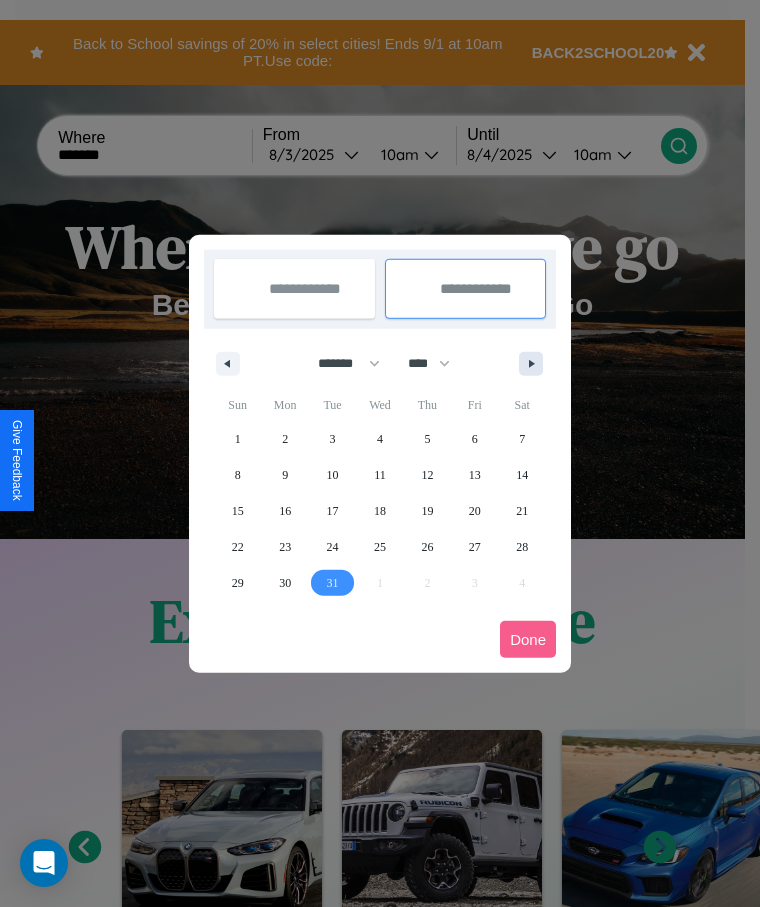 click at bounding box center (535, 364) 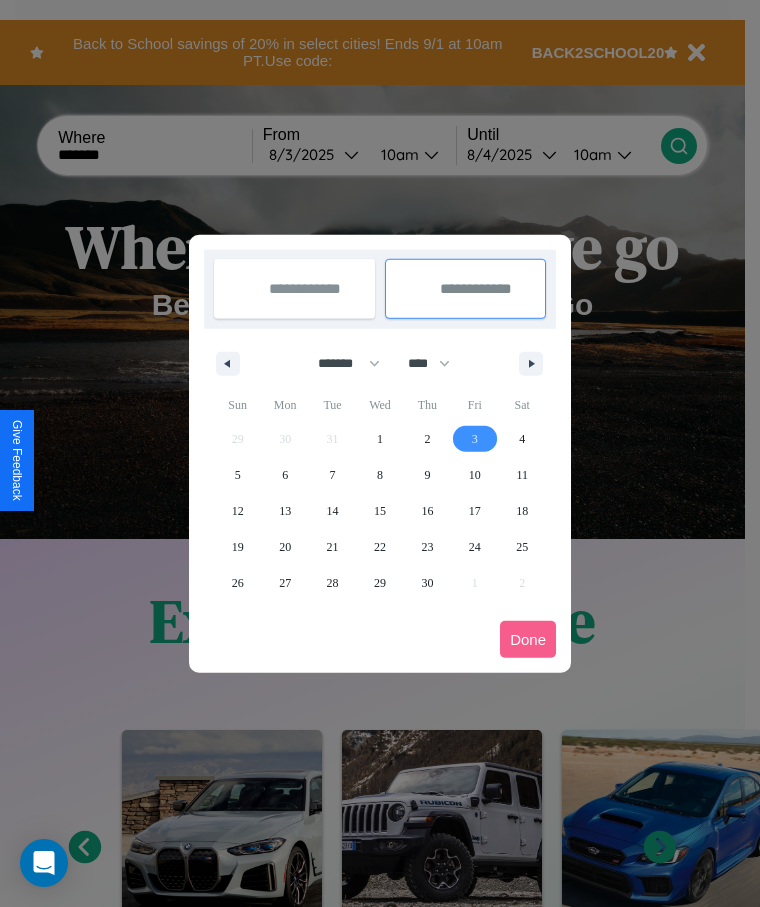 click on "3" at bounding box center (475, 439) 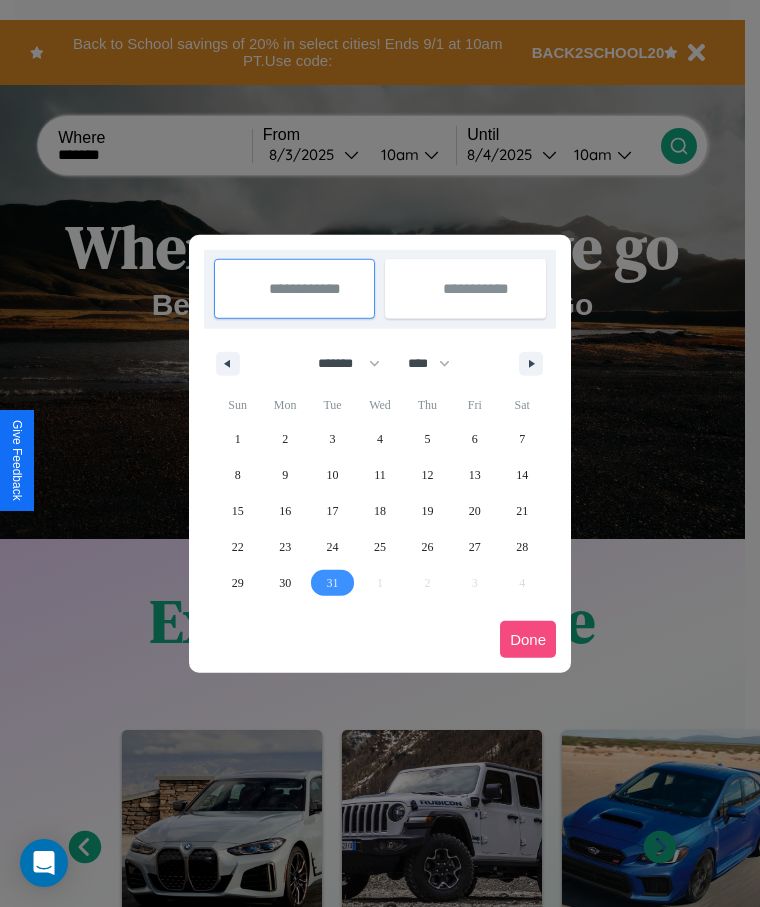 click on "Done" at bounding box center [528, 639] 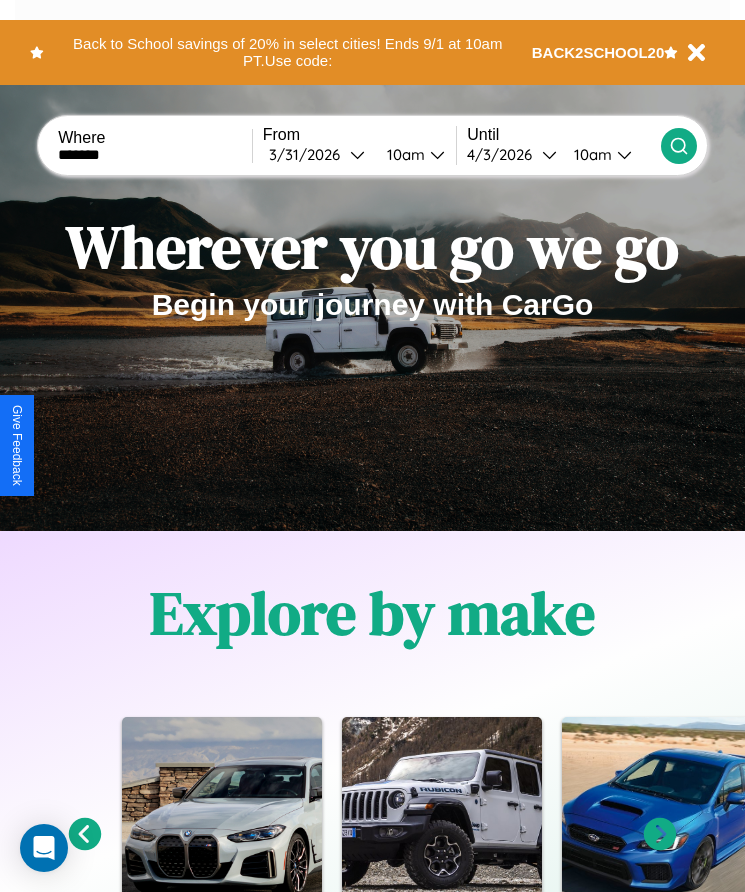 click on "10am" at bounding box center [403, 154] 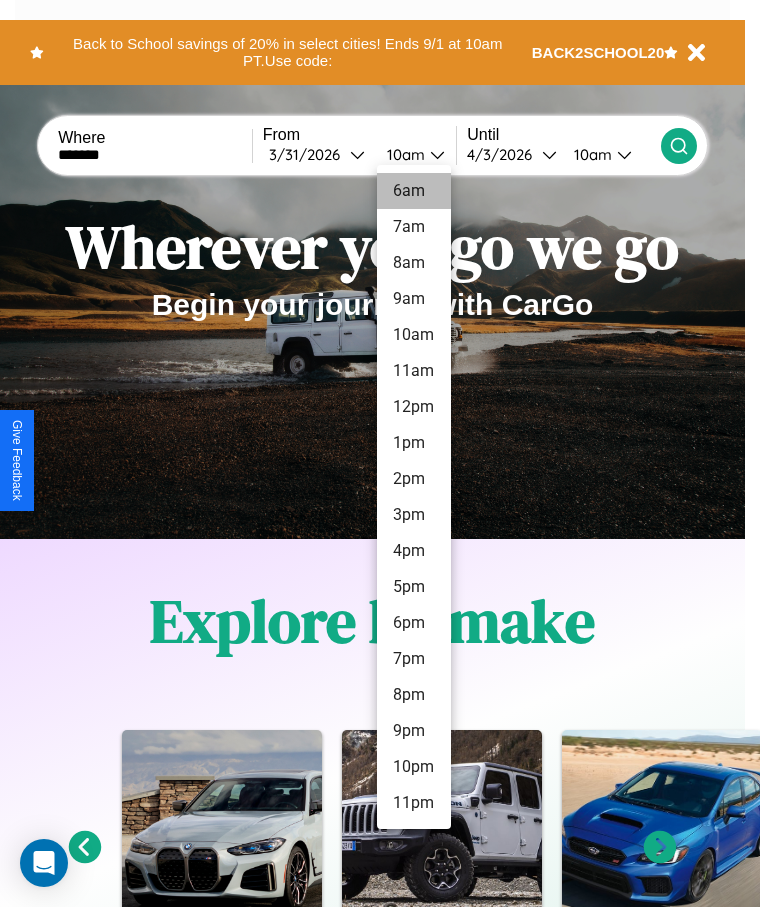 click on "6am" at bounding box center (414, 191) 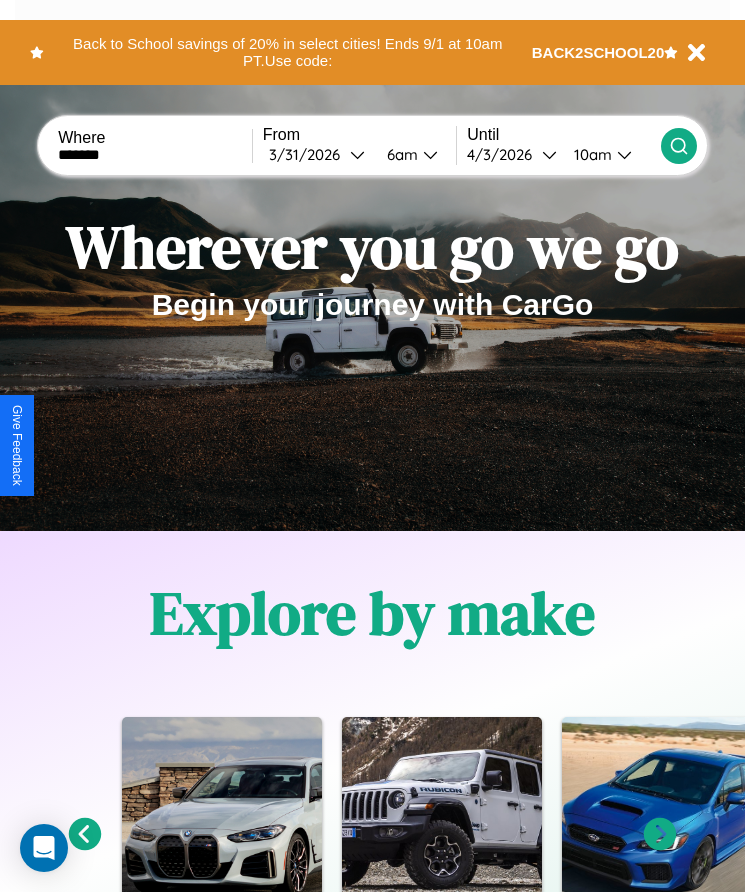 click on "10am" at bounding box center [590, 154] 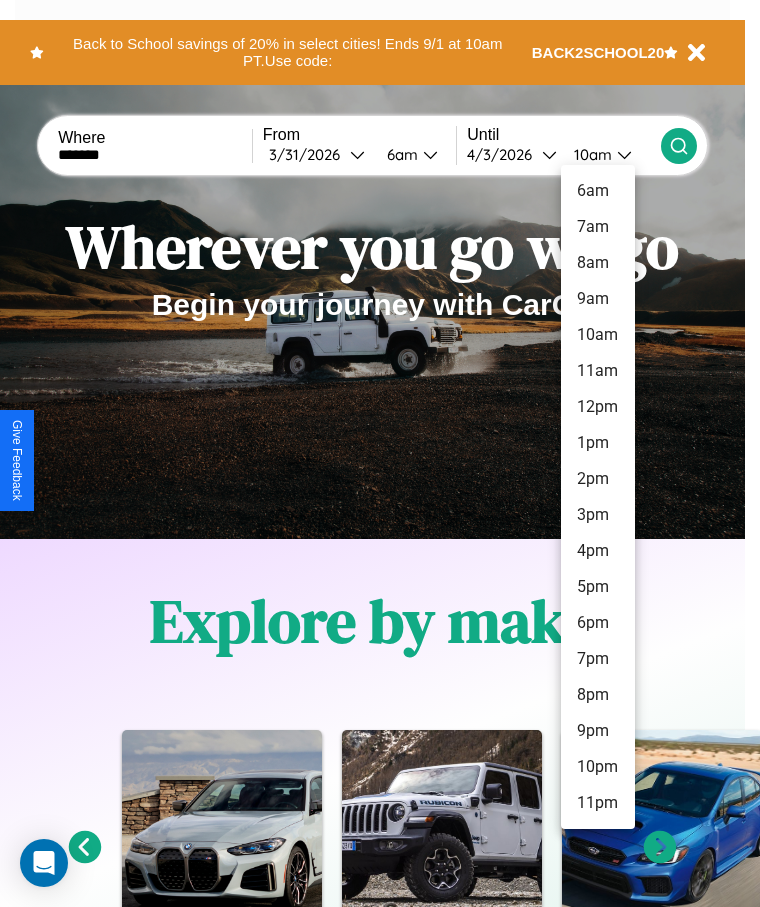 click on "7pm" at bounding box center [598, 659] 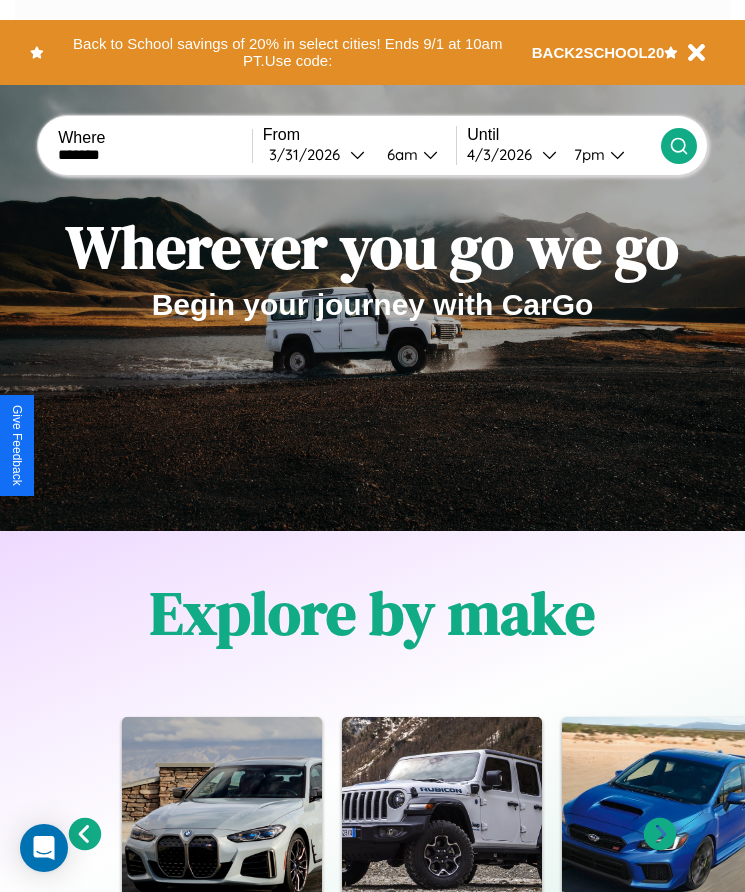 click 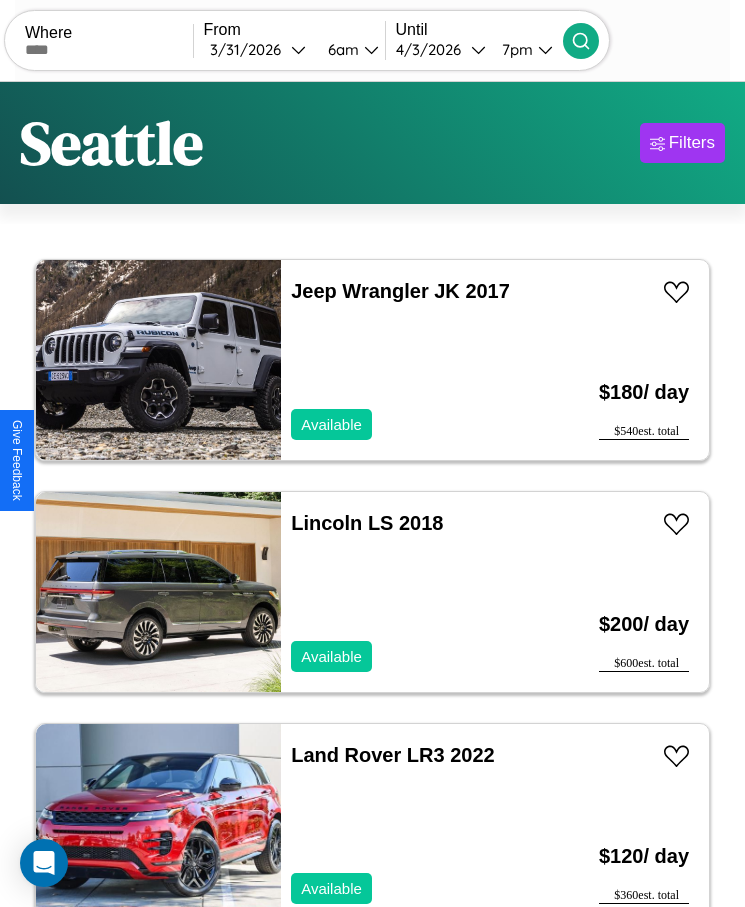 scroll, scrollTop: 50, scrollLeft: 0, axis: vertical 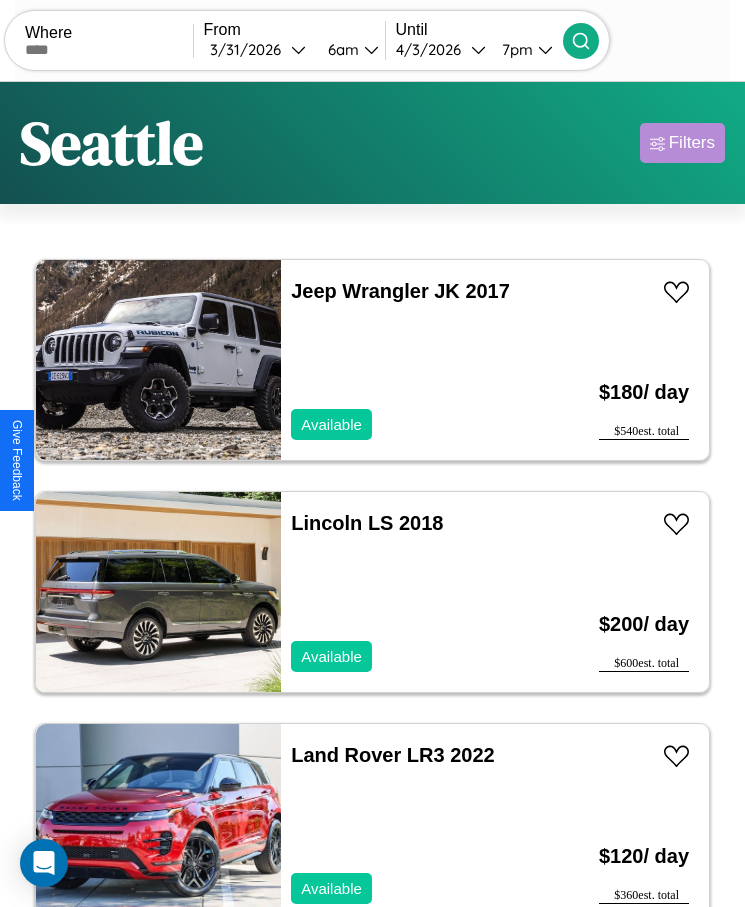 click on "Filters" at bounding box center (692, 143) 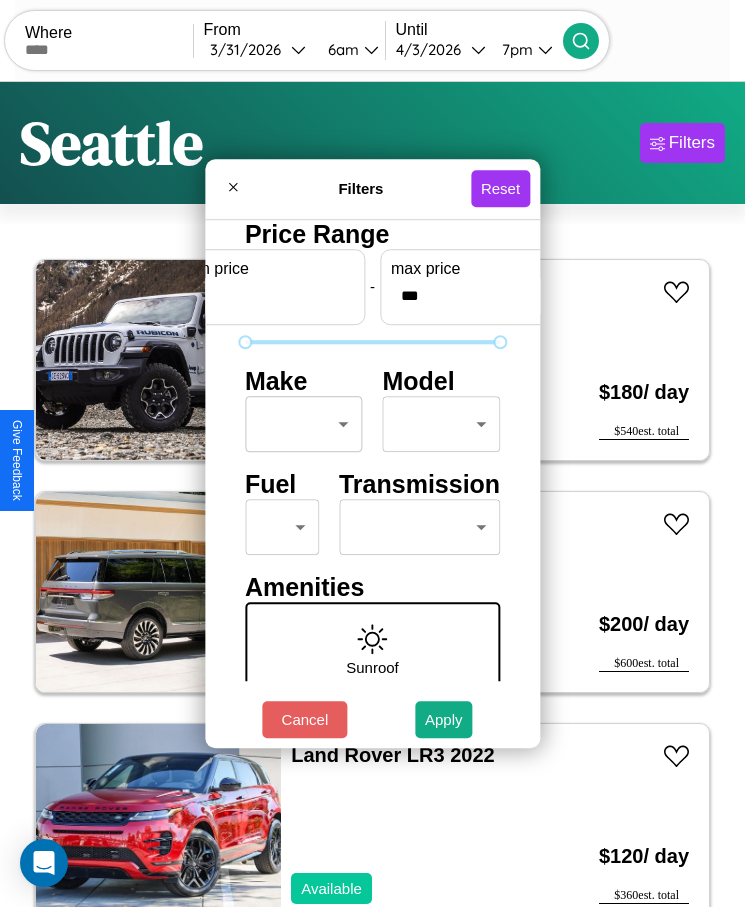 click on "CarGo Where From [DATE] [TIME] Until [DATE] [TIME] Become a Host Login Sign Up [CITY] Filters 29  cars in this area These cars can be picked up in this city. Jeep   Wrangler JK   2017 Available $ 180  / day $ 540  est. total Lincoln   LS   2018 Available $ 200  / day $ 600  est. total Land Rover   LR3   2022 Available $ 120  / day $ 360  est. total Lamborghini   147   2020 Available $ 30  / day $ 90  est. total Lincoln   Mark LT   2023 Available $ 70  / day $ 210  est. total Aston Martin   Lagonda   2020 Available $ 150  / day $ 450  est. total Jaguar   F-PACE   2016 Available $ 100  / day $ 300  est. total Toyota   Venza   2024 Available $ 90  / day $ 270  est. total Alfa Romeo   Stelvio   2020 Available $ 170  / day $ 510  est. total Volkswagen   Atlas   2018 Unavailable $ 130  / day $ 390  est. total Chrysler   LASER   2018 Available $ 80  / day $ 240  est. total GMC   WIS   2018 Available $ 110  / day $ 330  est. total Volvo   B9TL   2017 Available $ 100  / day $ 300  est. total Ford     2020 $ $" at bounding box center (372, 478) 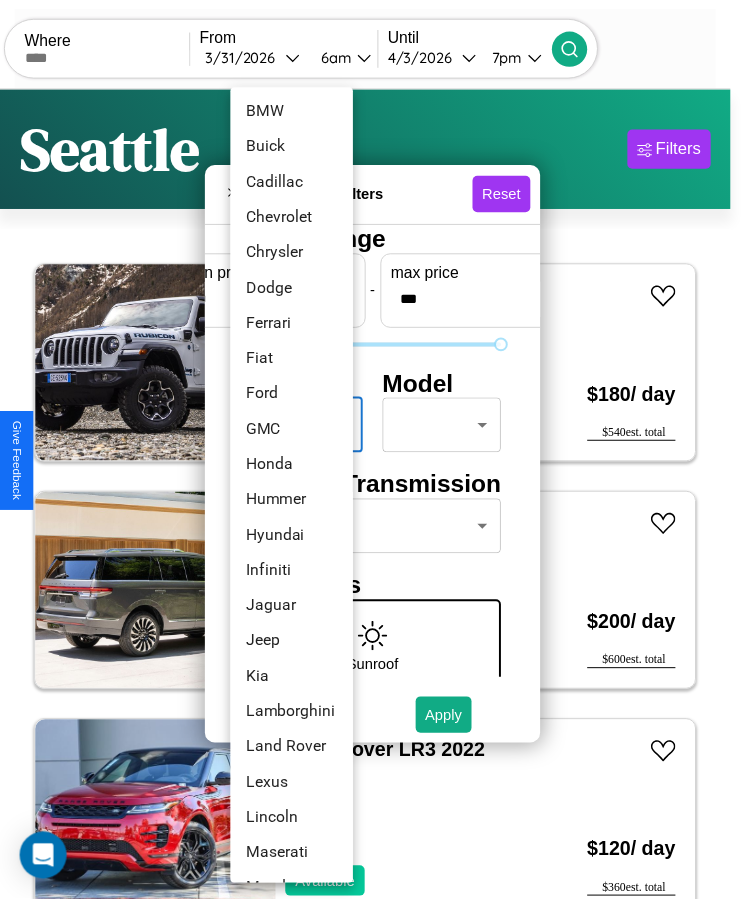 scroll, scrollTop: 305, scrollLeft: 0, axis: vertical 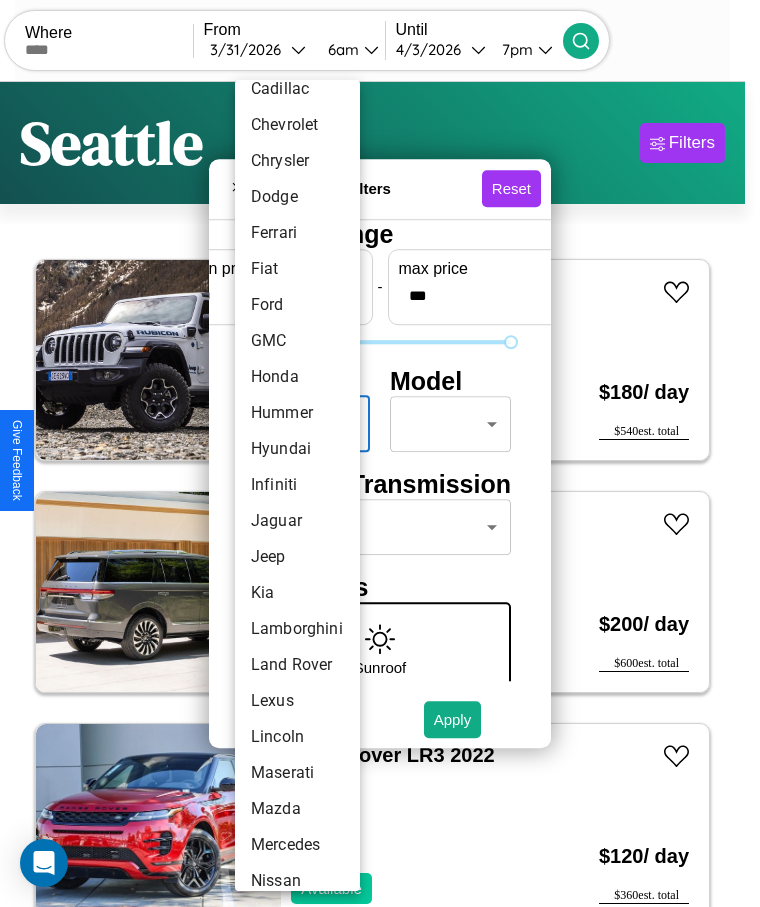 click on "Infiniti" at bounding box center (297, 485) 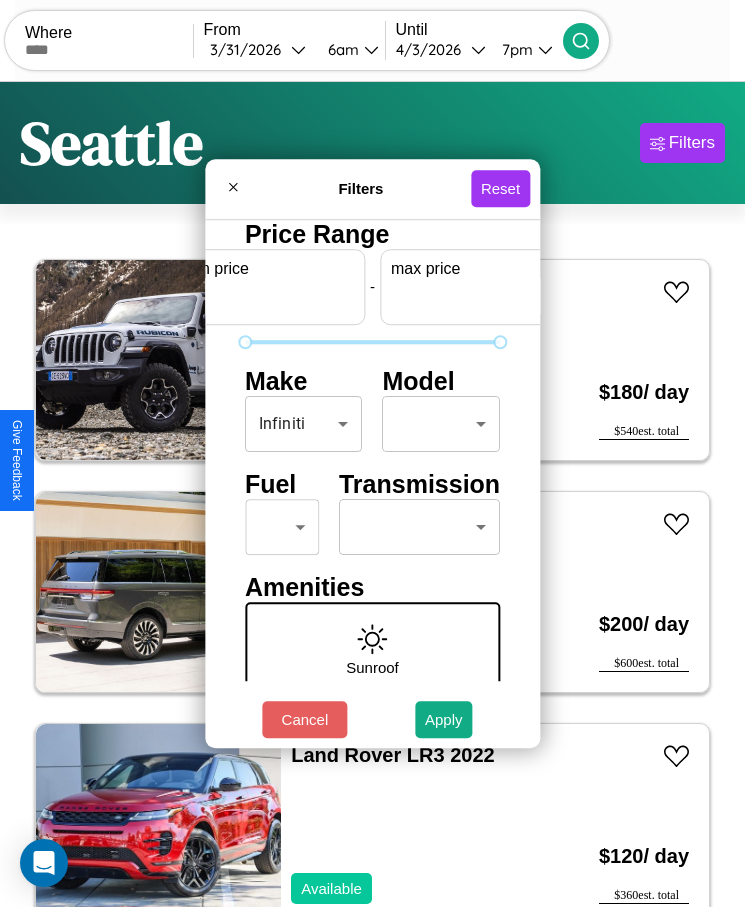 scroll, scrollTop: 0, scrollLeft: 74, axis: horizontal 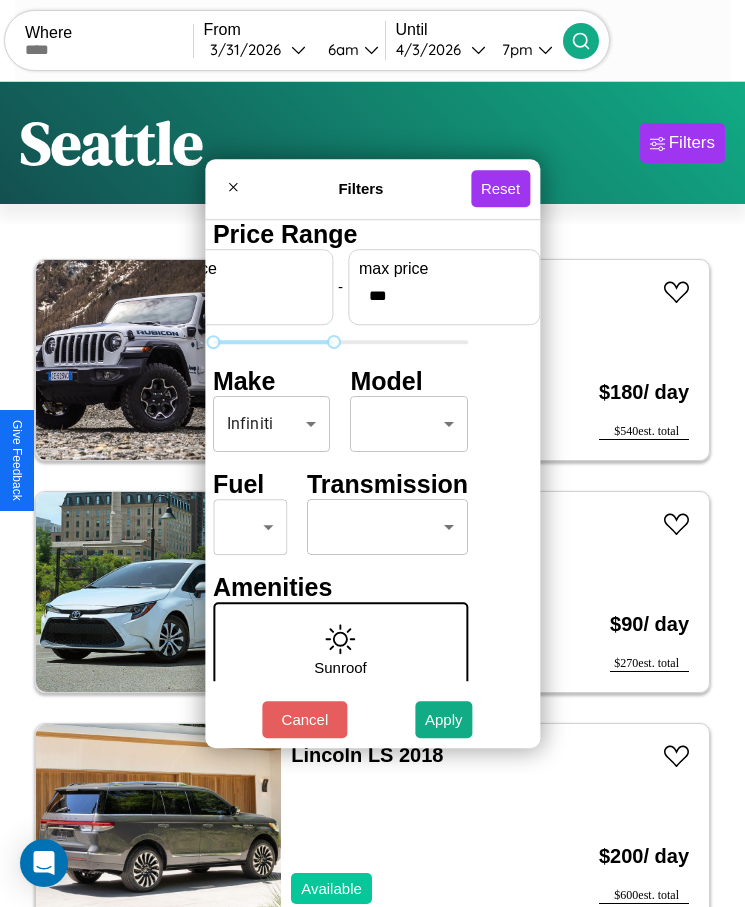 type on "***" 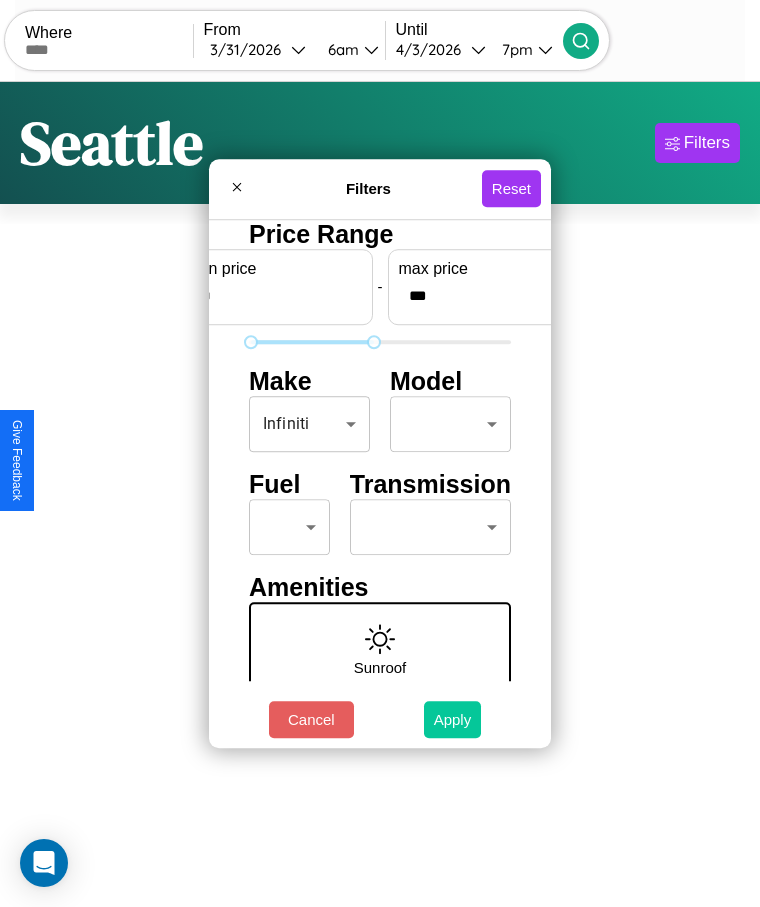 type on "*" 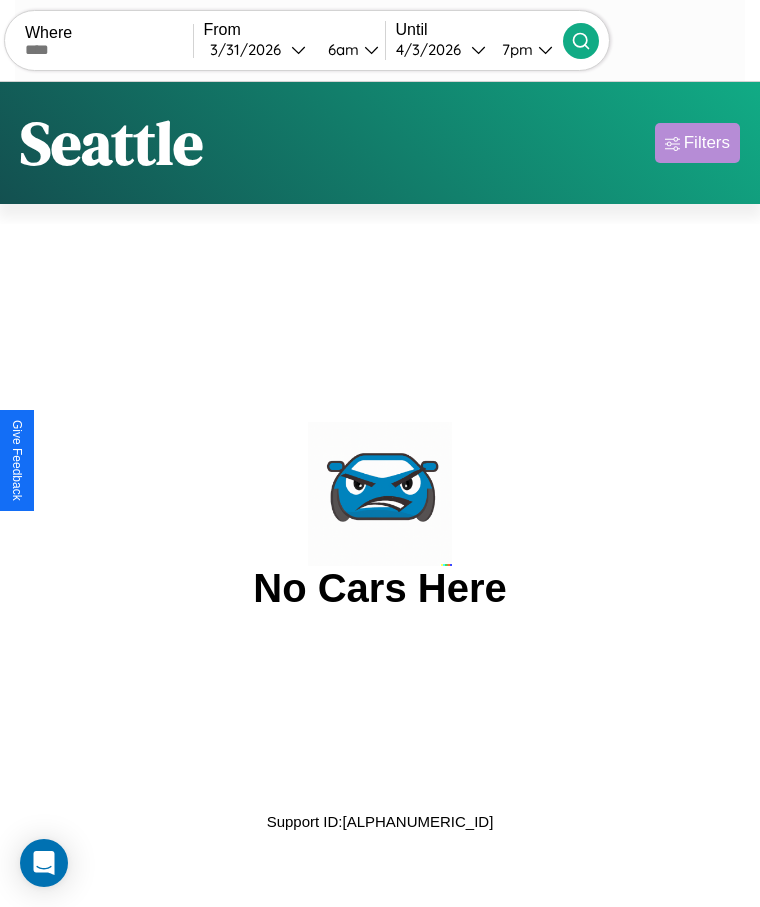 click on "Filters" at bounding box center [707, 143] 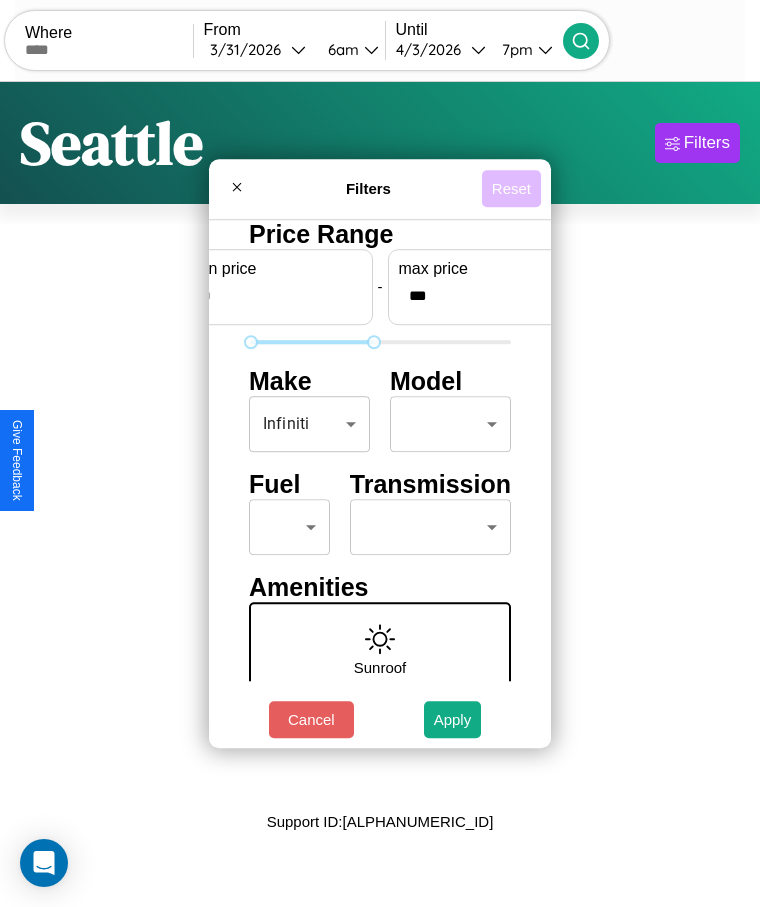 click on "Reset" at bounding box center [511, 188] 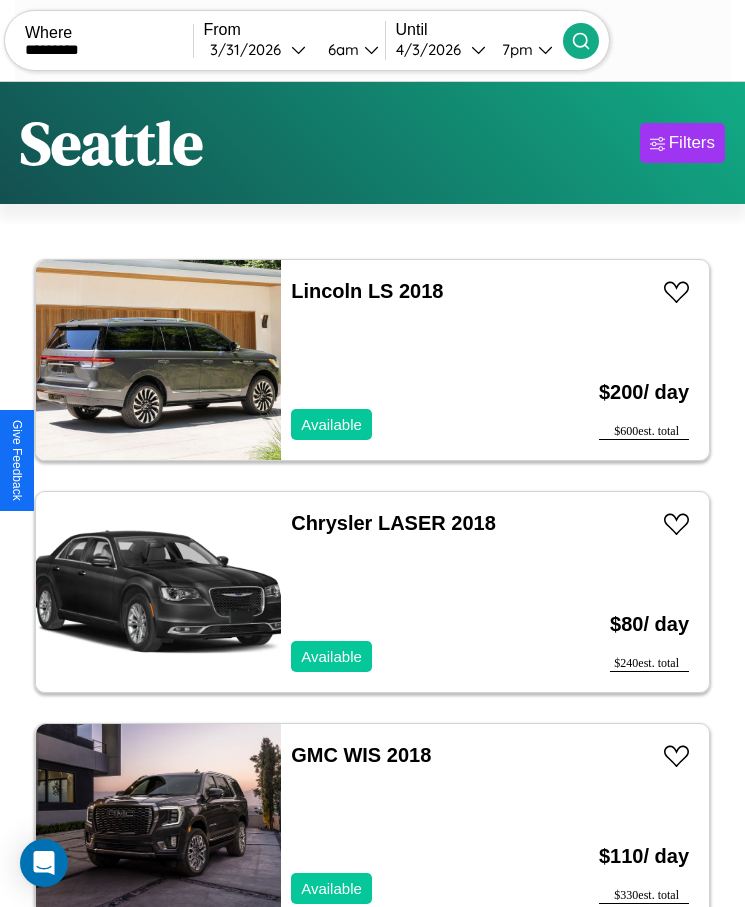 type on "*********" 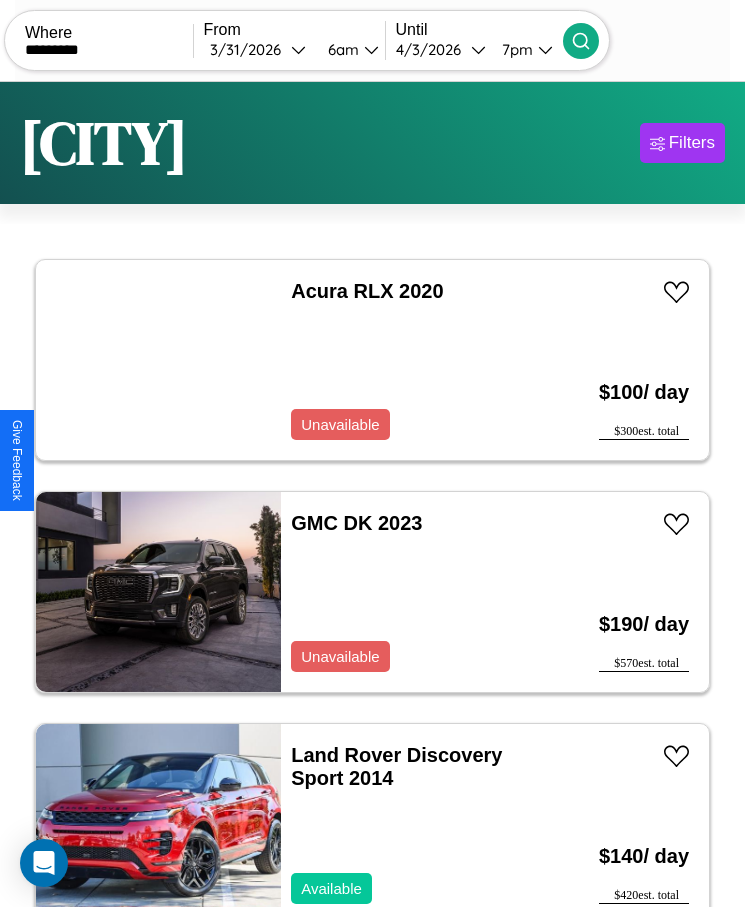 scroll, scrollTop: 48, scrollLeft: 0, axis: vertical 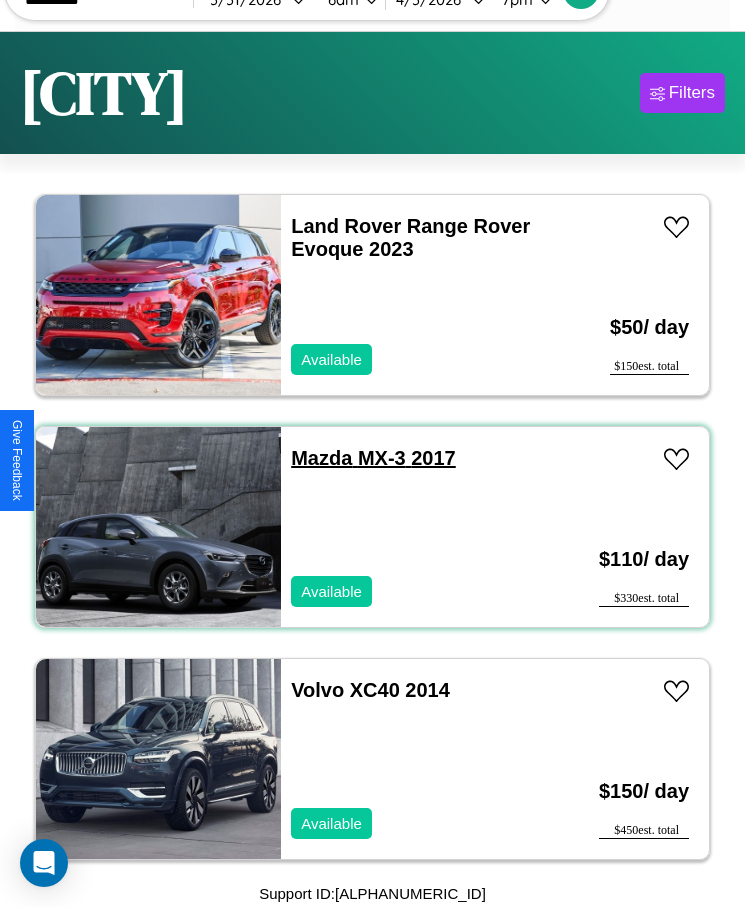 click on "Mazda   MX-3   2017" at bounding box center [373, 458] 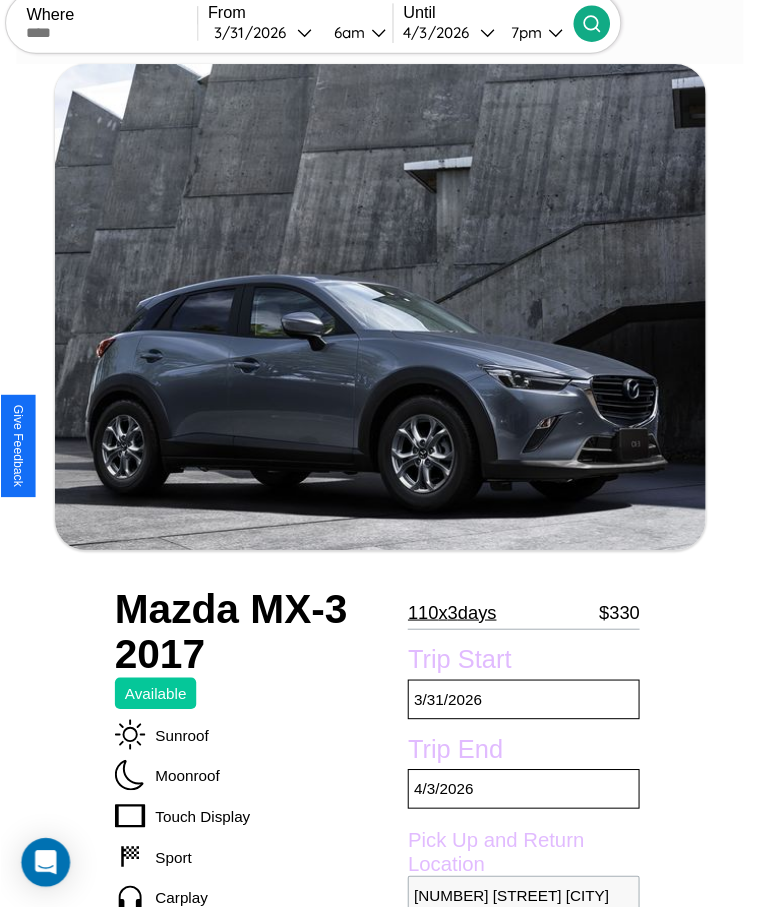 scroll, scrollTop: 260, scrollLeft: 0, axis: vertical 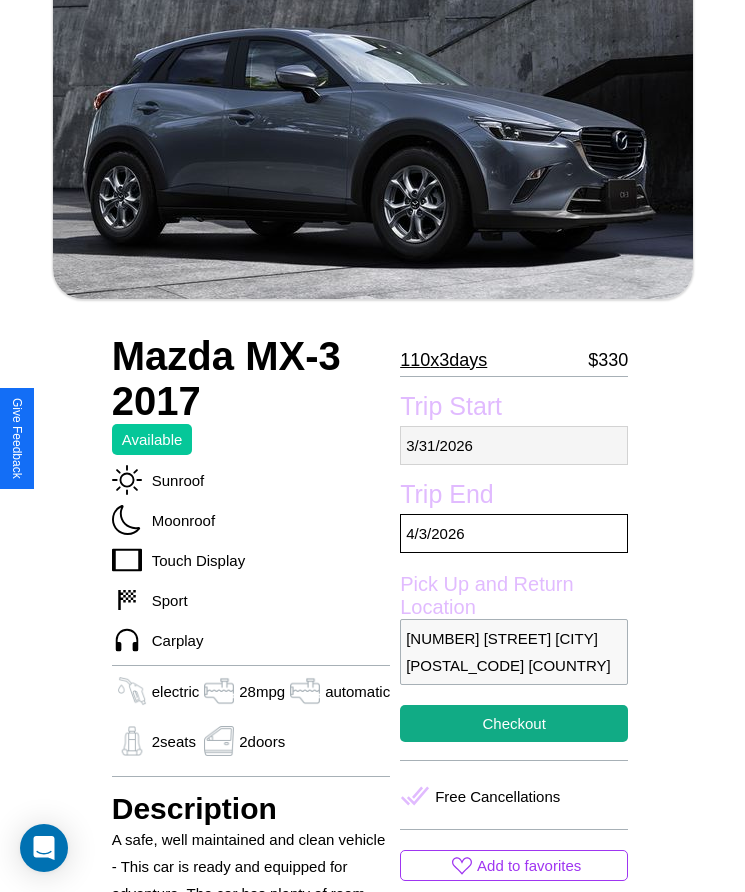 click on "[MM] / [DD] / [YYYY]" at bounding box center (514, 445) 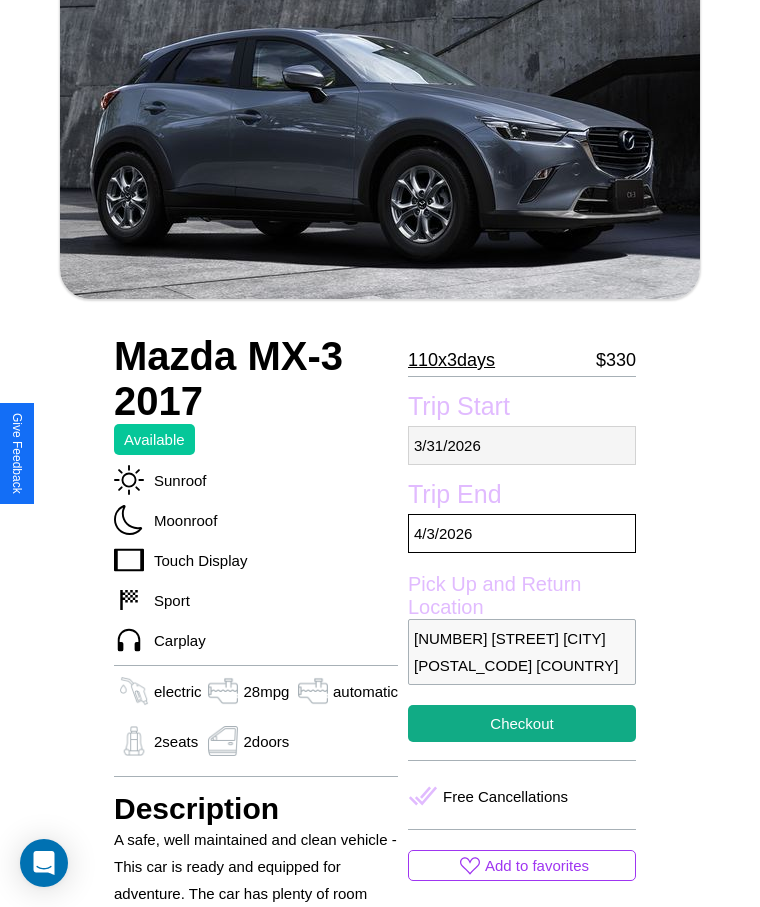 select on "*" 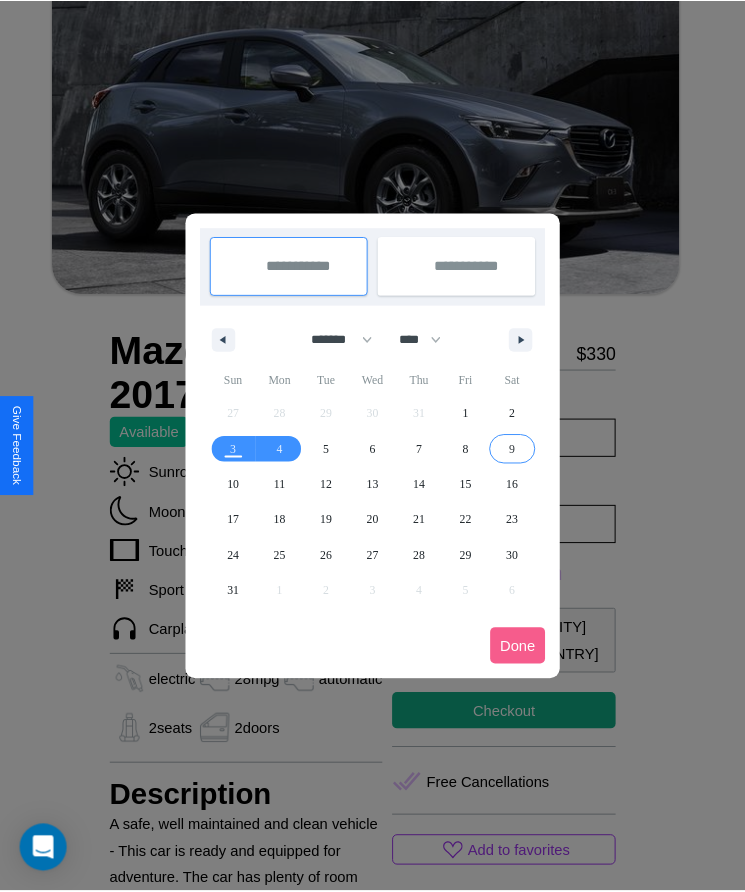 scroll, scrollTop: 0, scrollLeft: 0, axis: both 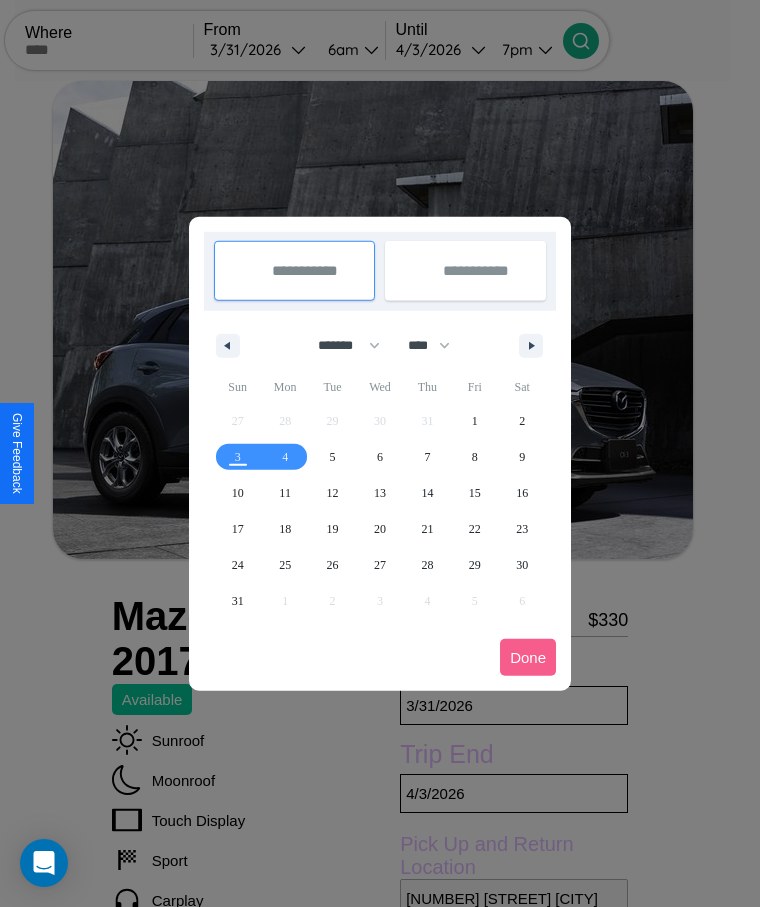 click at bounding box center (380, 453) 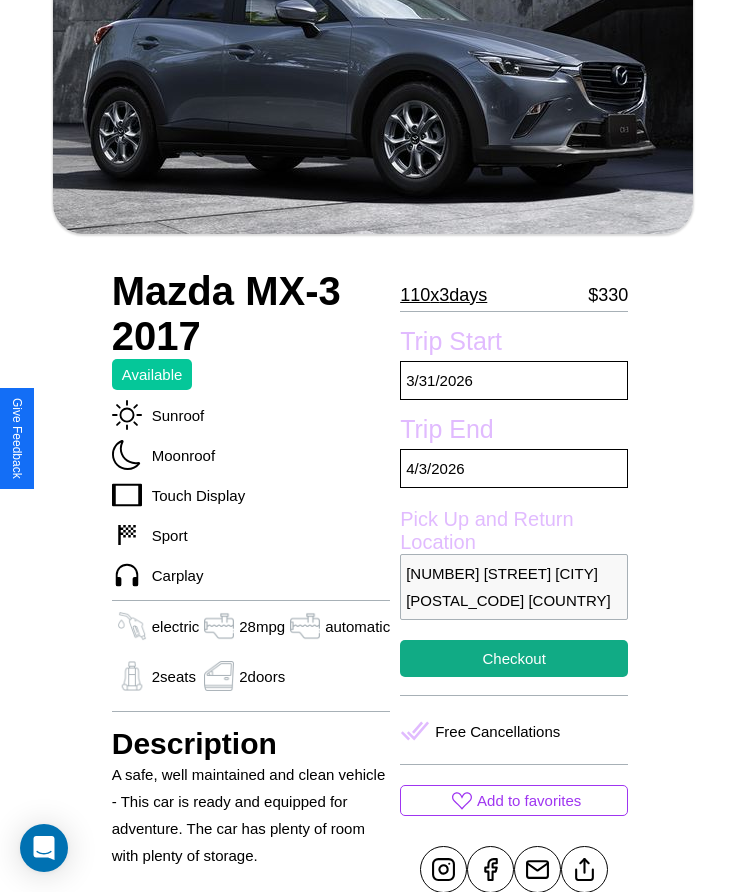 scroll, scrollTop: 538, scrollLeft: 0, axis: vertical 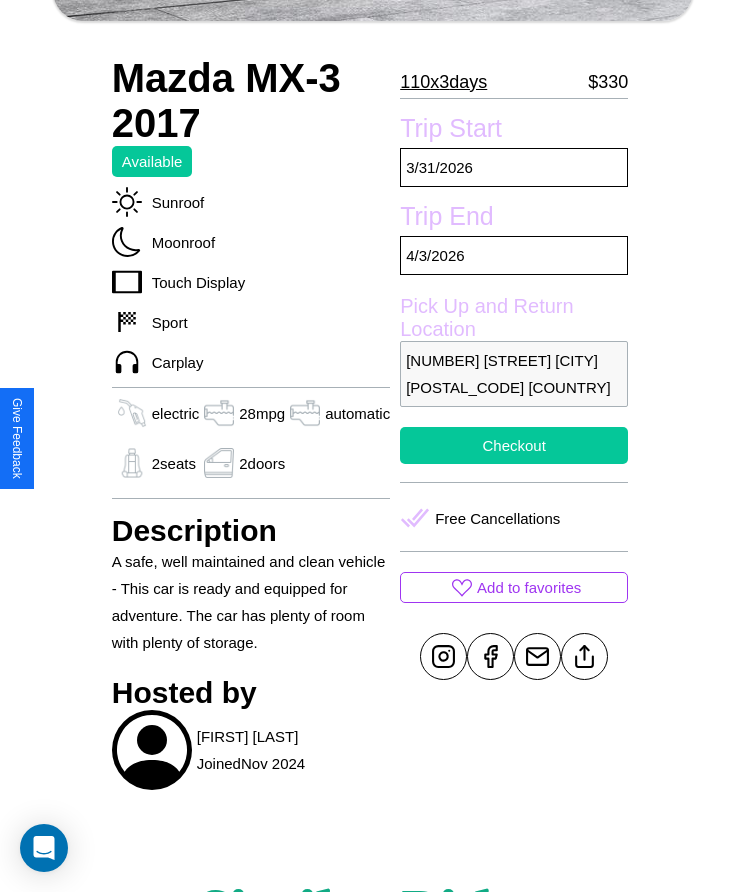 click on "Checkout" at bounding box center [514, 445] 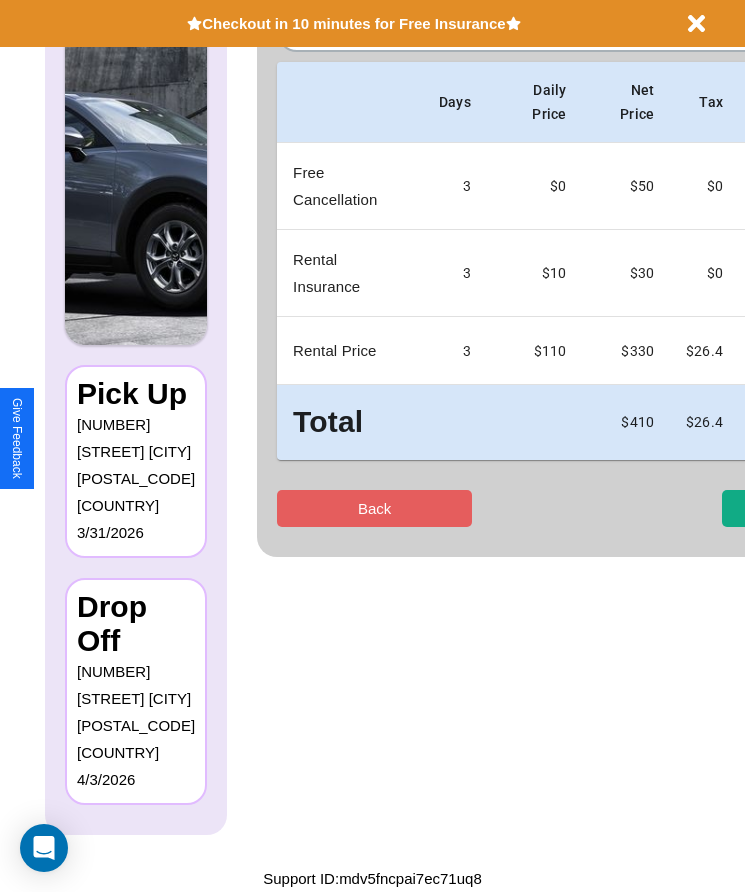 scroll, scrollTop: 0, scrollLeft: 0, axis: both 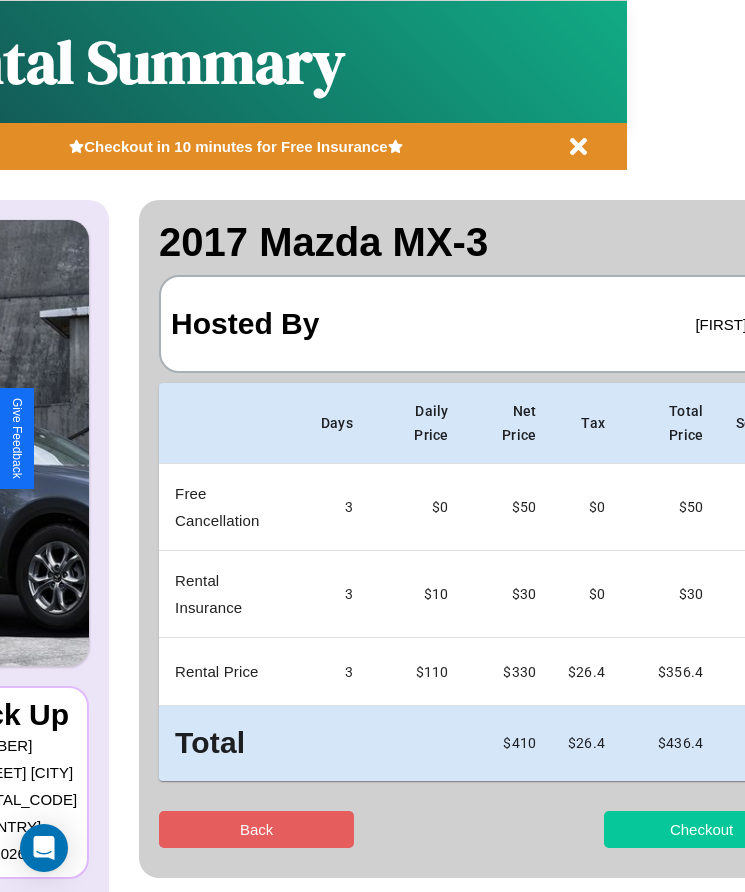 click on "Checkout" at bounding box center [701, 829] 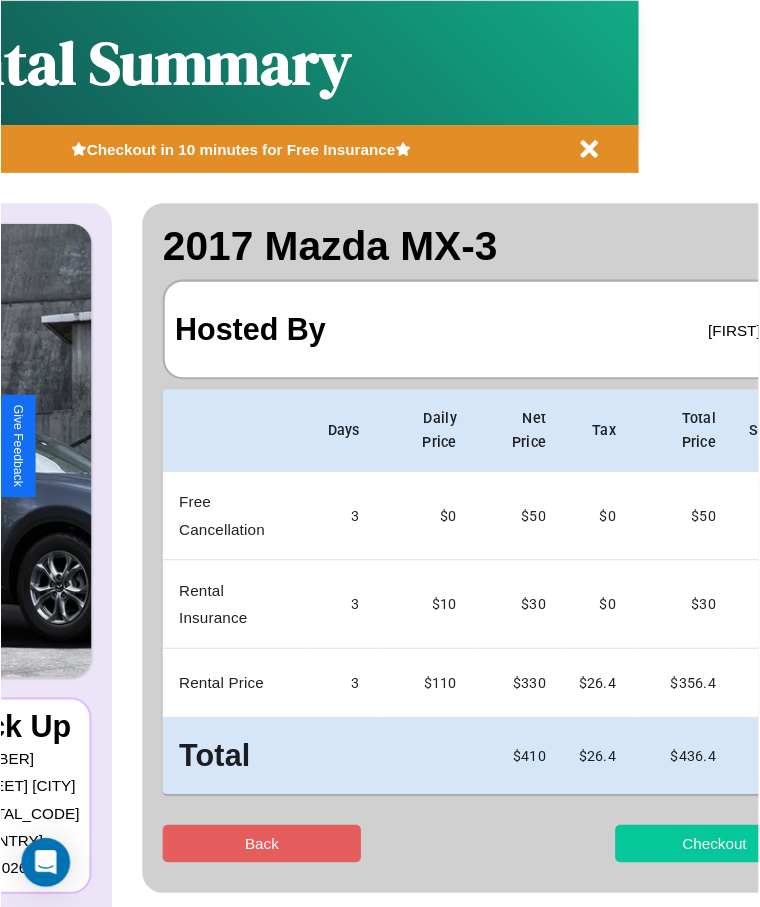 scroll, scrollTop: 0, scrollLeft: 0, axis: both 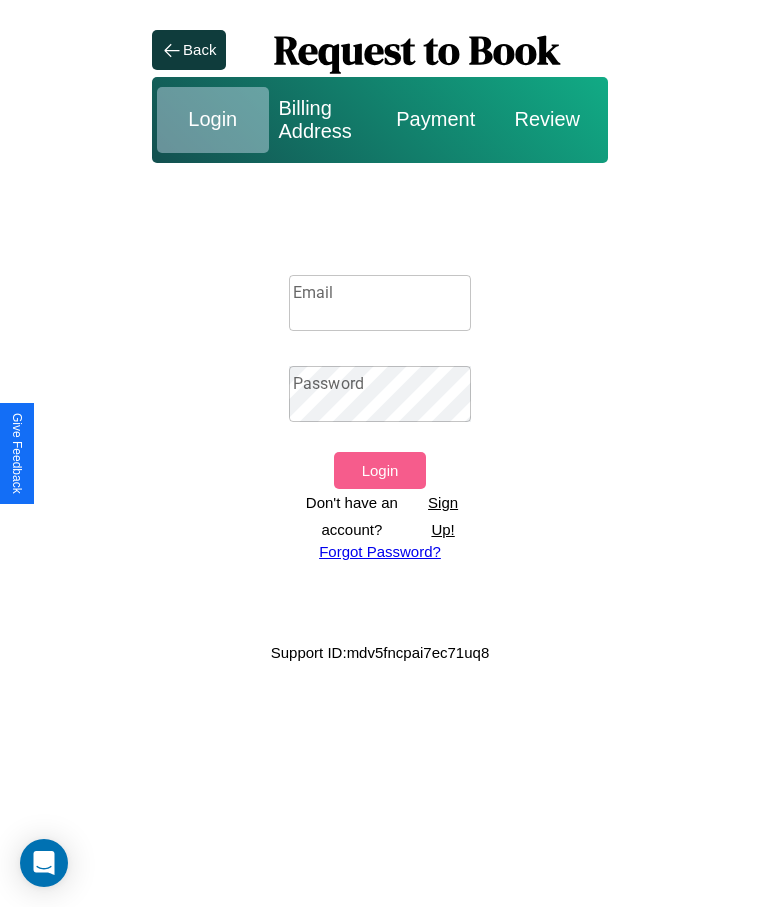 click on "Email" at bounding box center (380, 303) 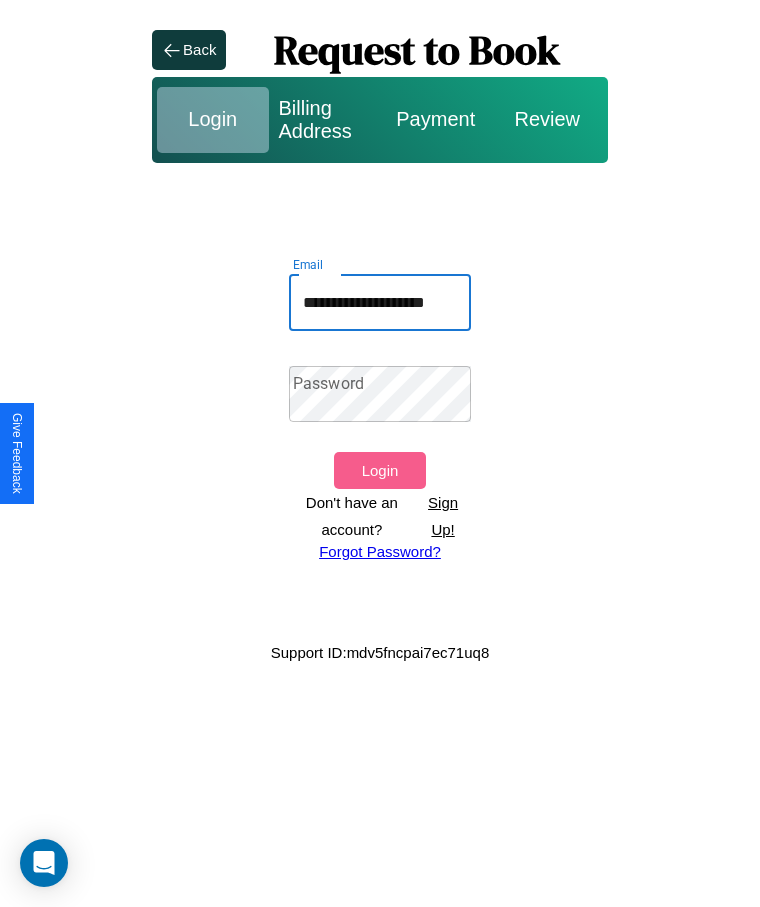 scroll, scrollTop: 0, scrollLeft: 33, axis: horizontal 